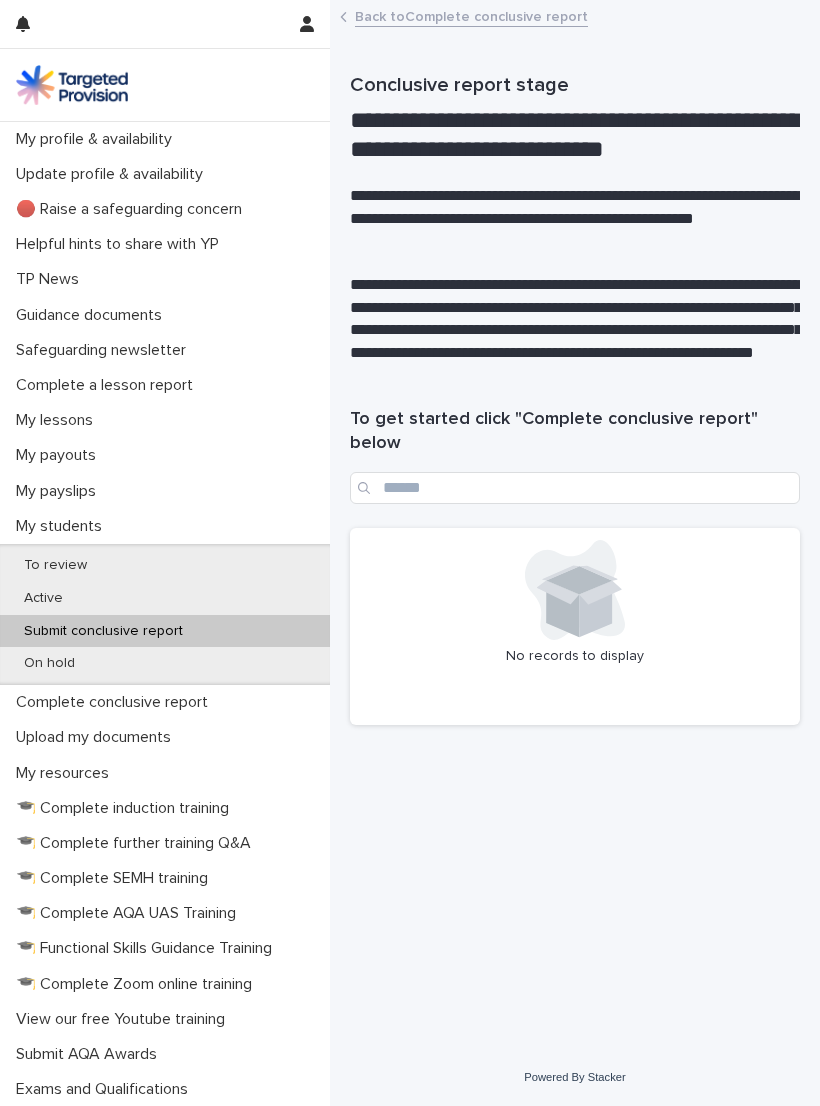 scroll, scrollTop: 0, scrollLeft: 0, axis: both 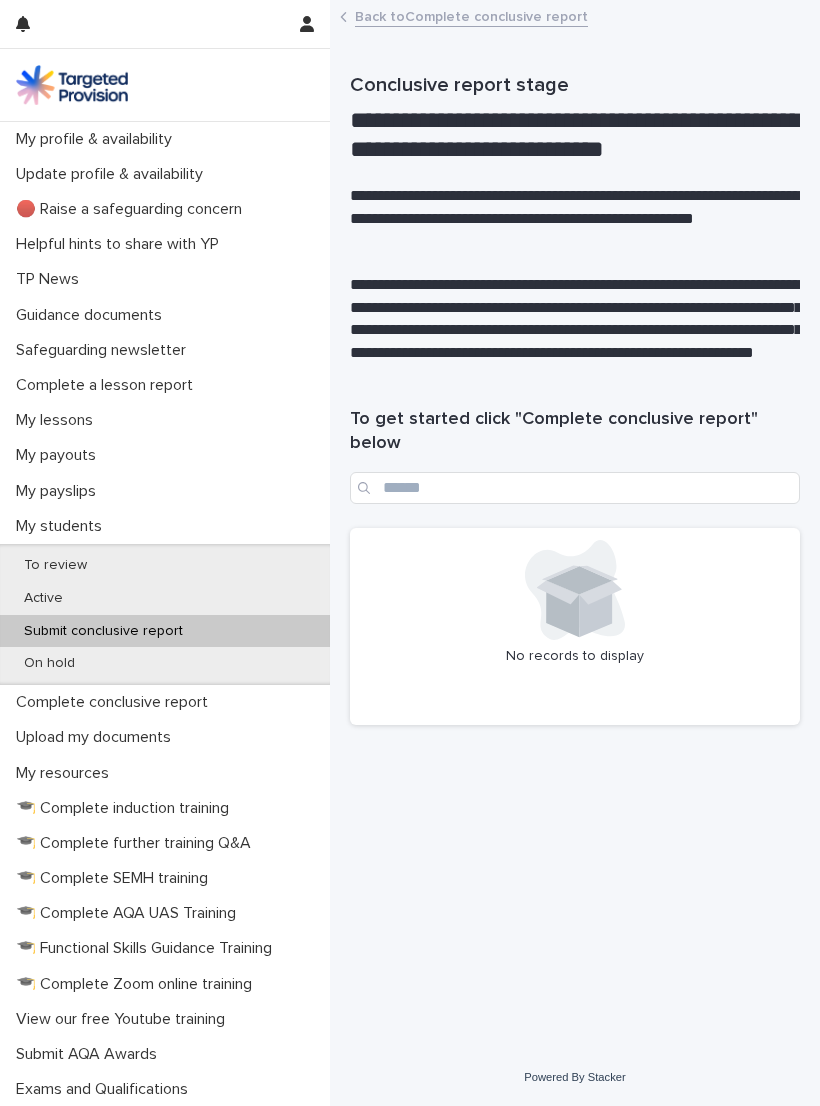 click on "My lessons" at bounding box center [58, 420] 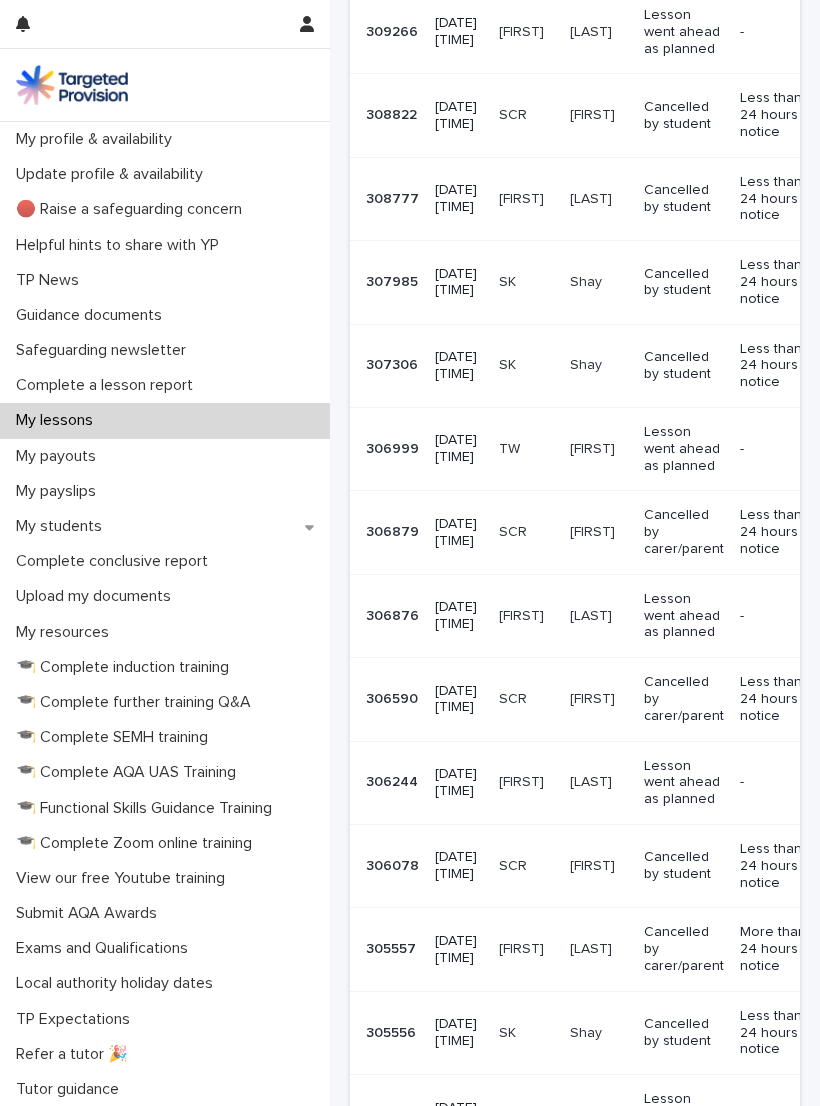 scroll, scrollTop: 1586, scrollLeft: 0, axis: vertical 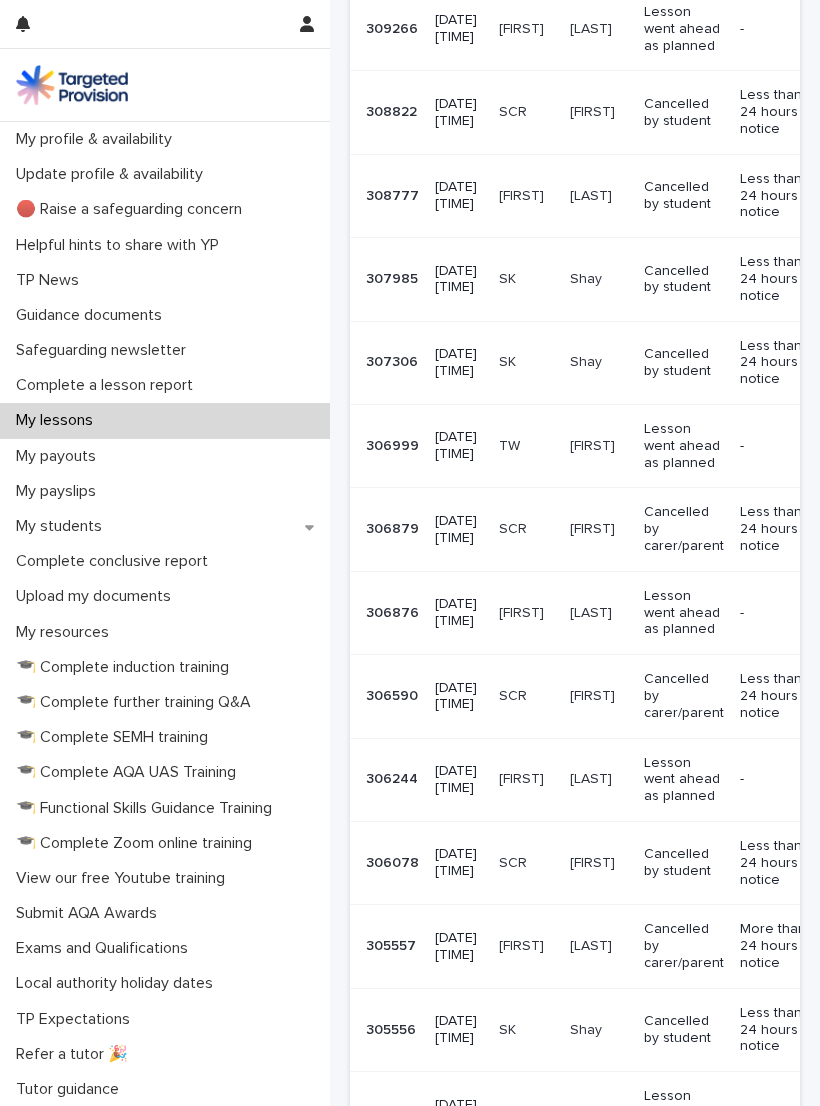 click on "My payouts" at bounding box center (165, 456) 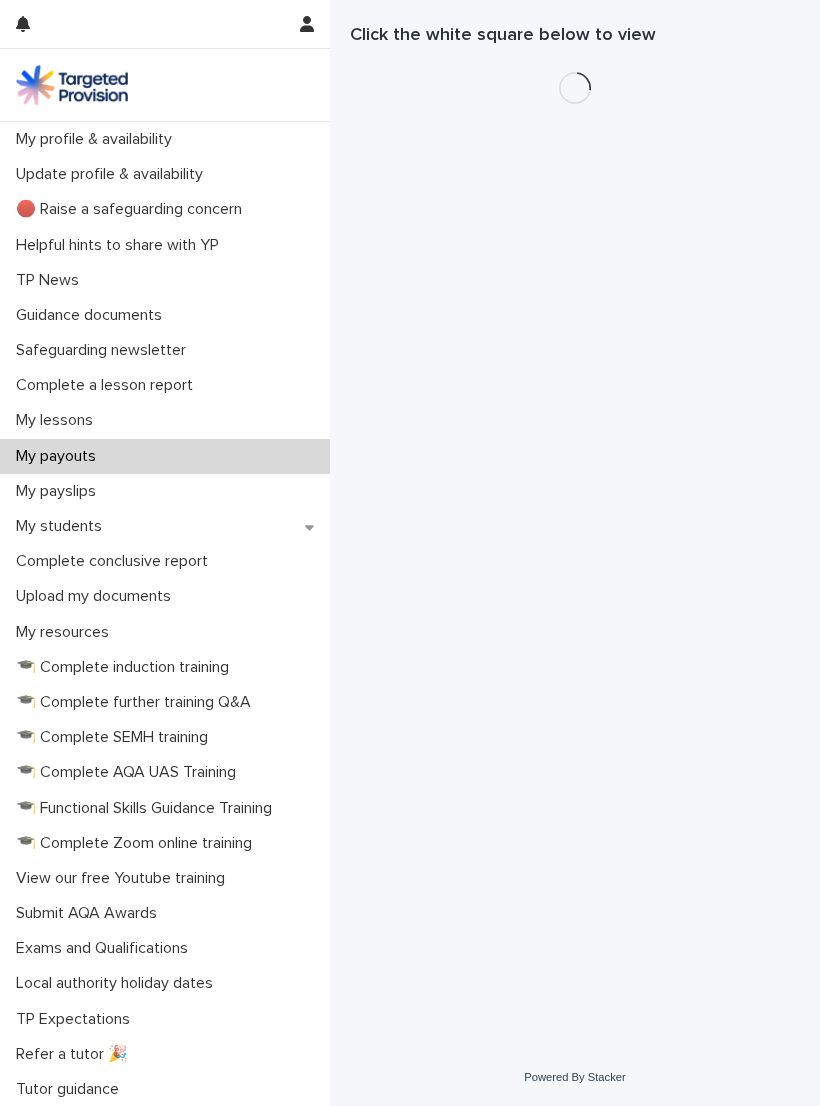 scroll, scrollTop: 0, scrollLeft: 0, axis: both 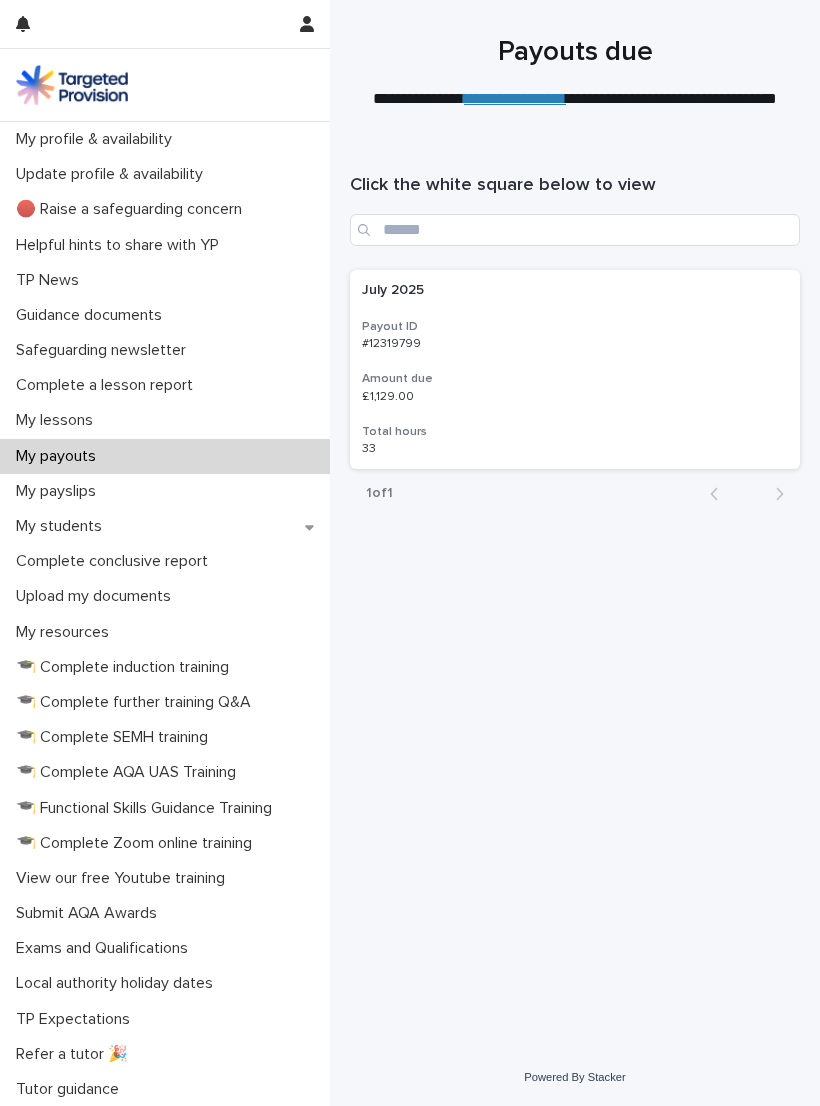 click on "Loading... Saving… Loading... Saving… Click the white square below to view [MONTH] [YEAR] Payout ID #[NUMBER] Amount due £ [AMOUNT] Total hours [NUMBER] 1 of 1 Back Next" at bounding box center (575, 574) 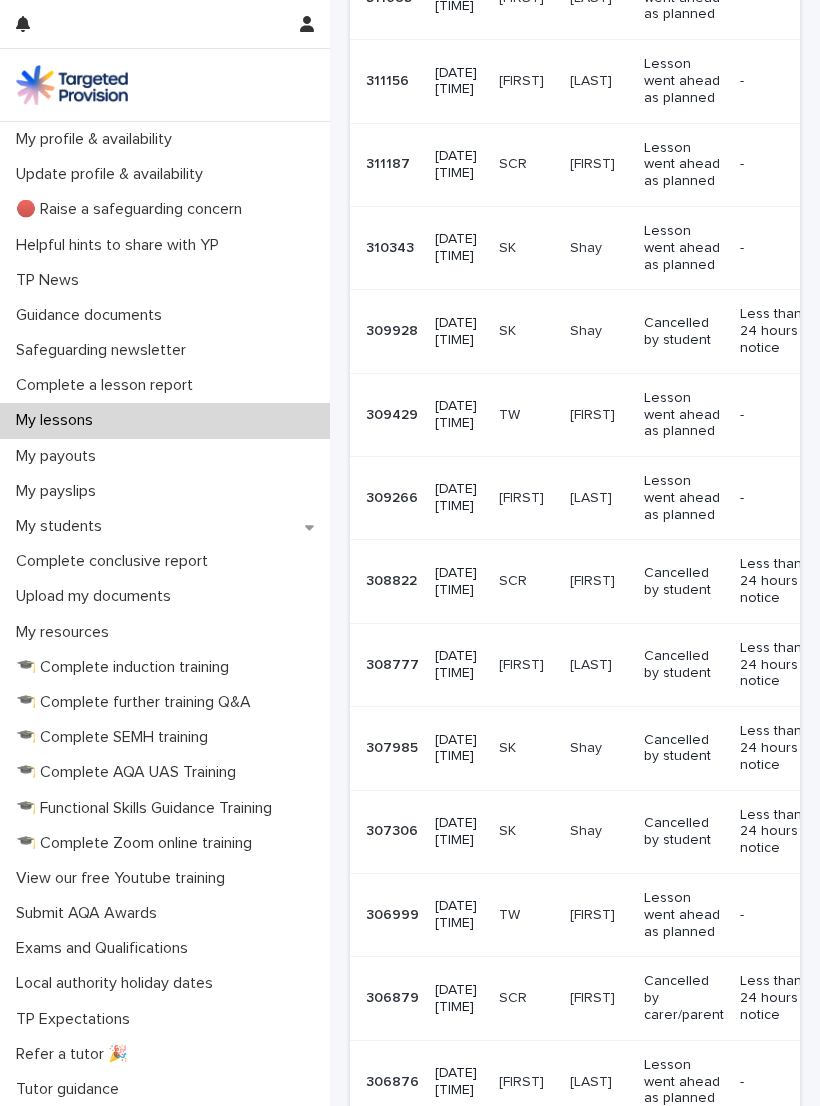 scroll, scrollTop: 1111, scrollLeft: 0, axis: vertical 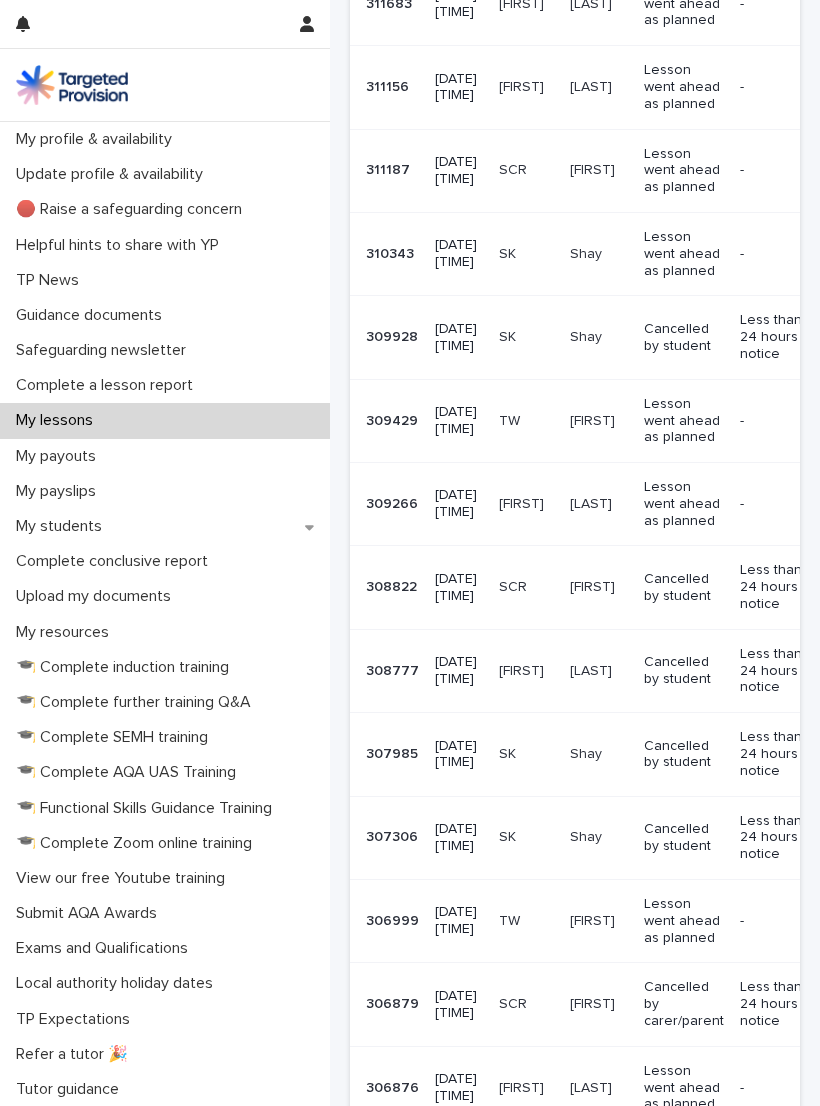 click on "Less than 24 hours notice" at bounding box center [779, 671] 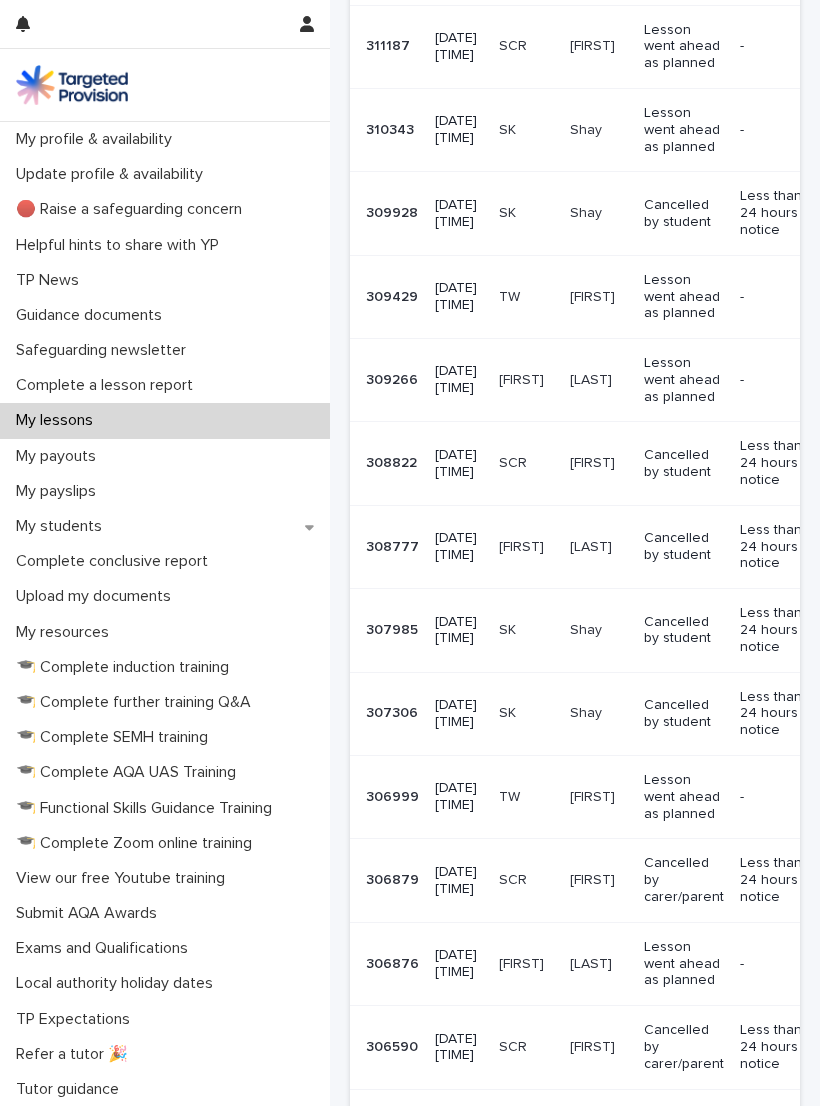 scroll, scrollTop: 1206, scrollLeft: 0, axis: vertical 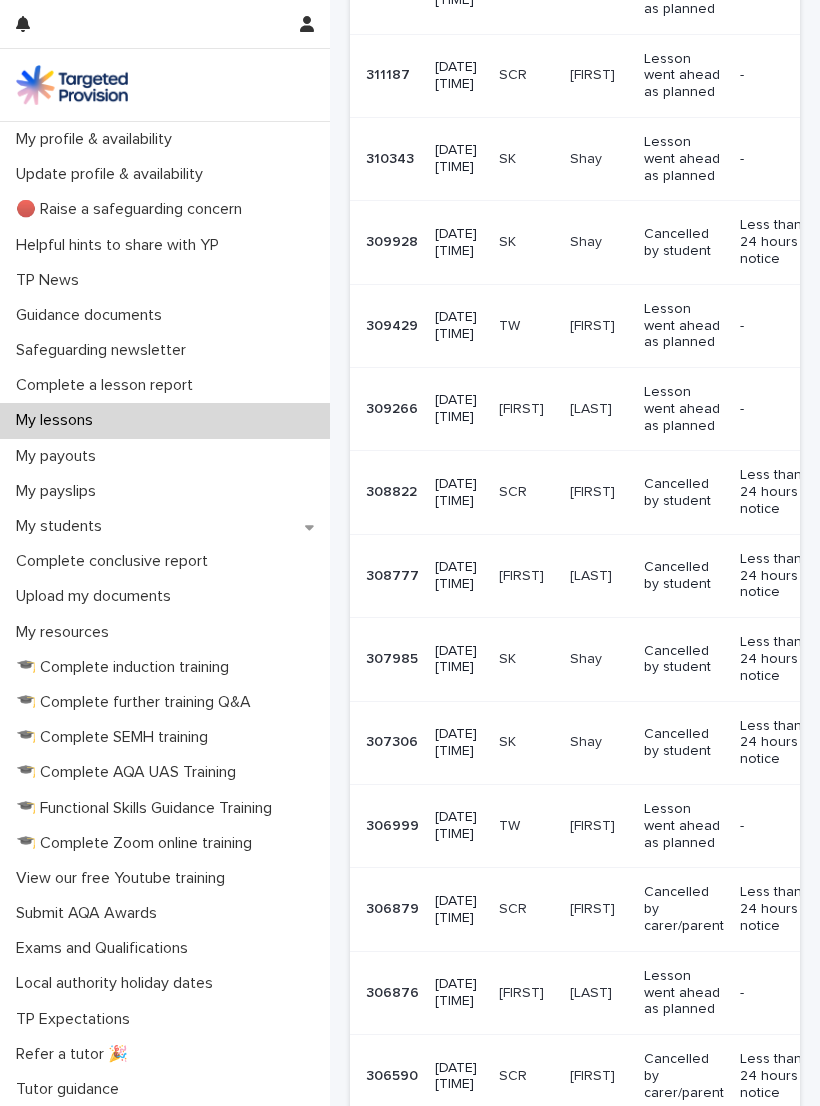 click on "Less than 24 hours notice" at bounding box center [779, 909] 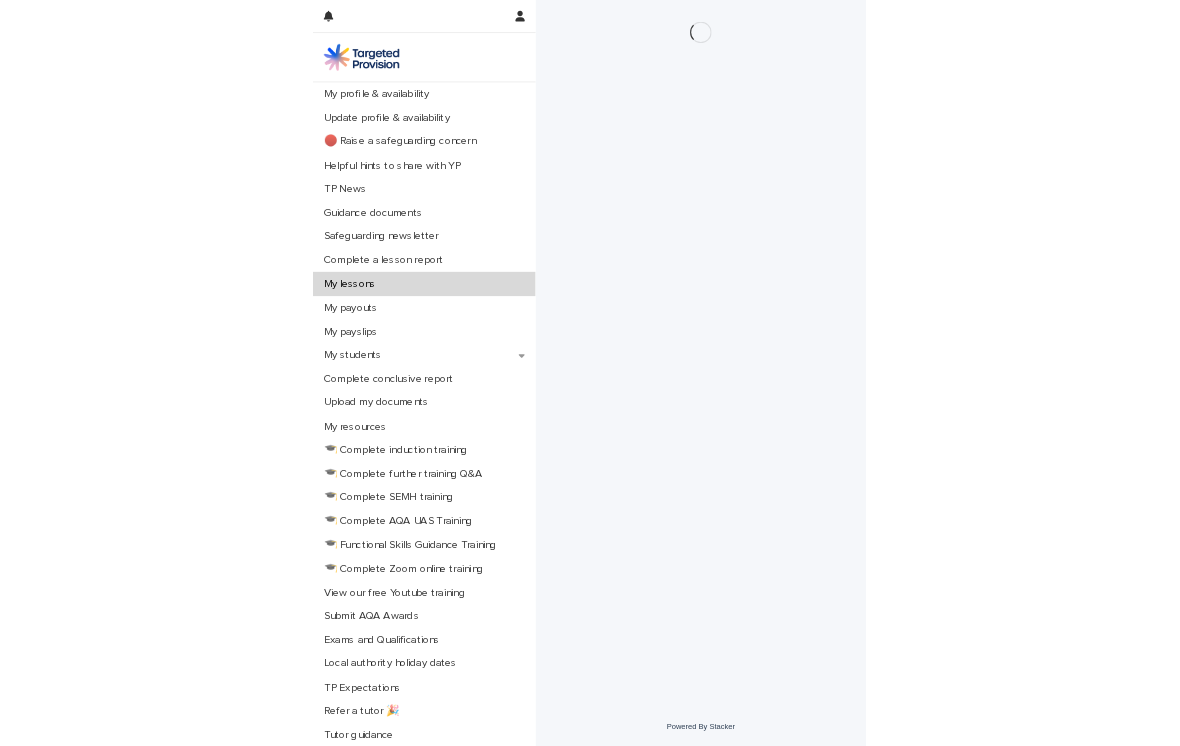 scroll, scrollTop: 0, scrollLeft: 0, axis: both 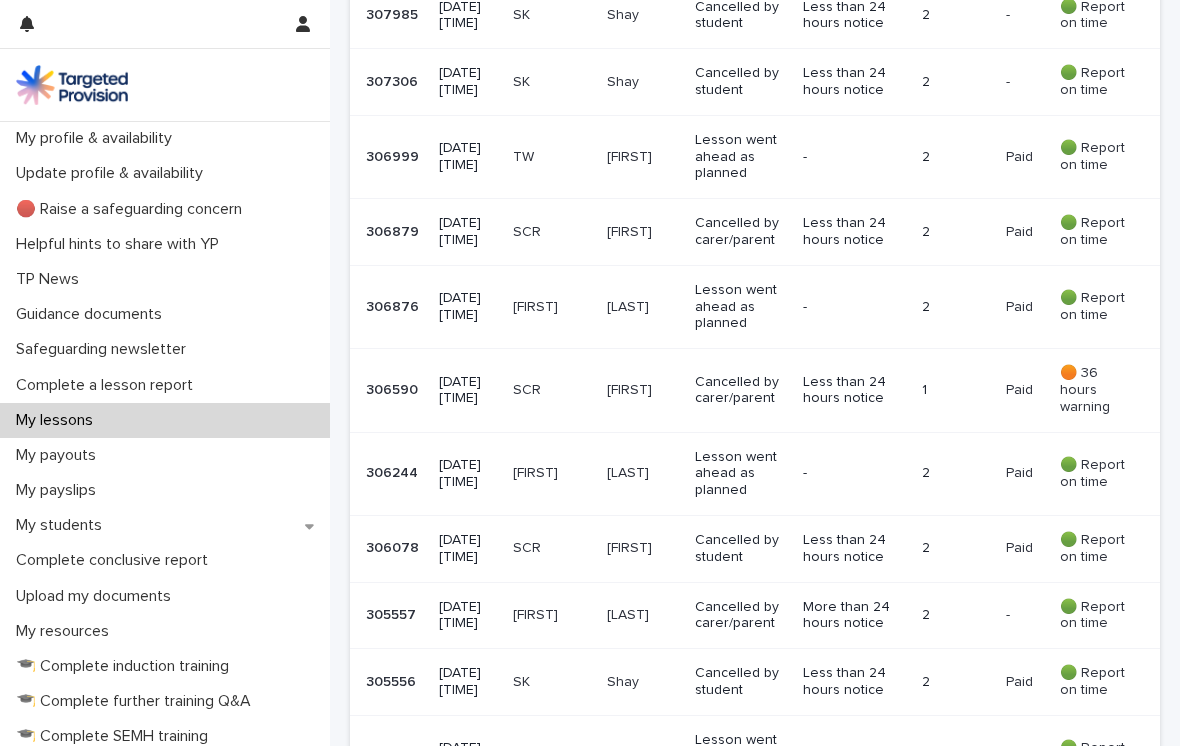 click on "My payouts" at bounding box center (60, 455) 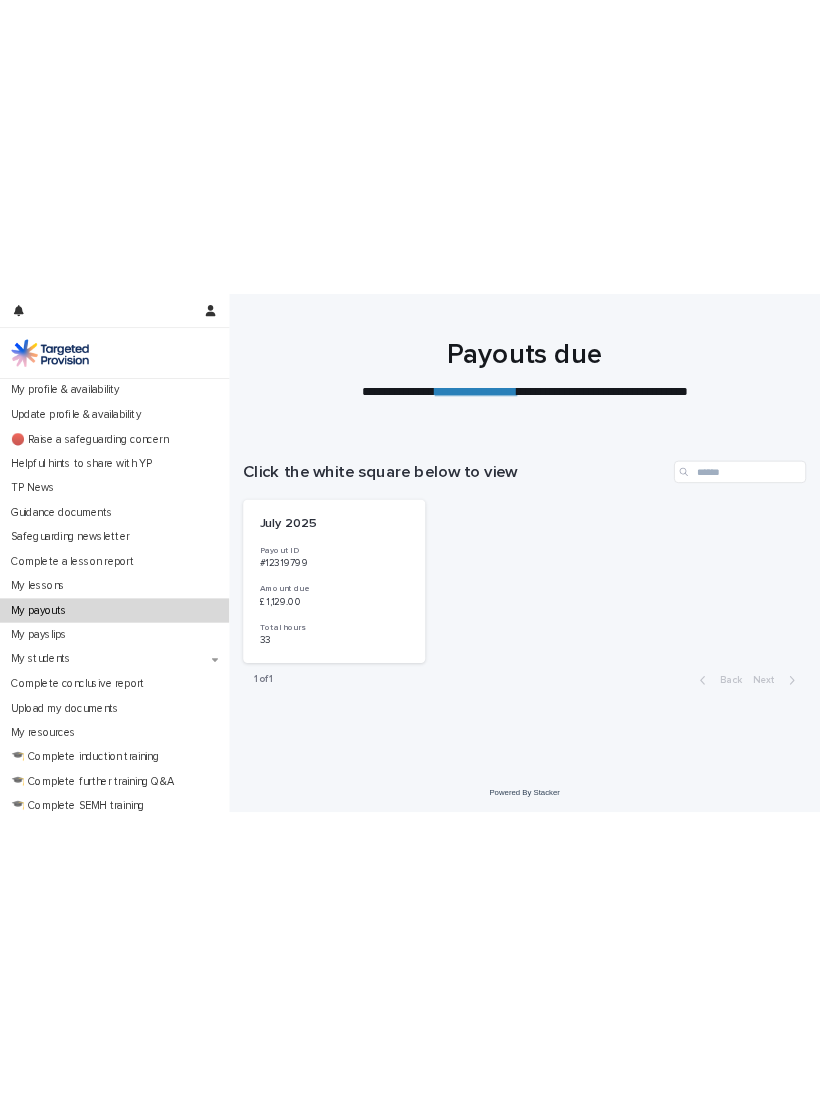 scroll, scrollTop: 0, scrollLeft: 0, axis: both 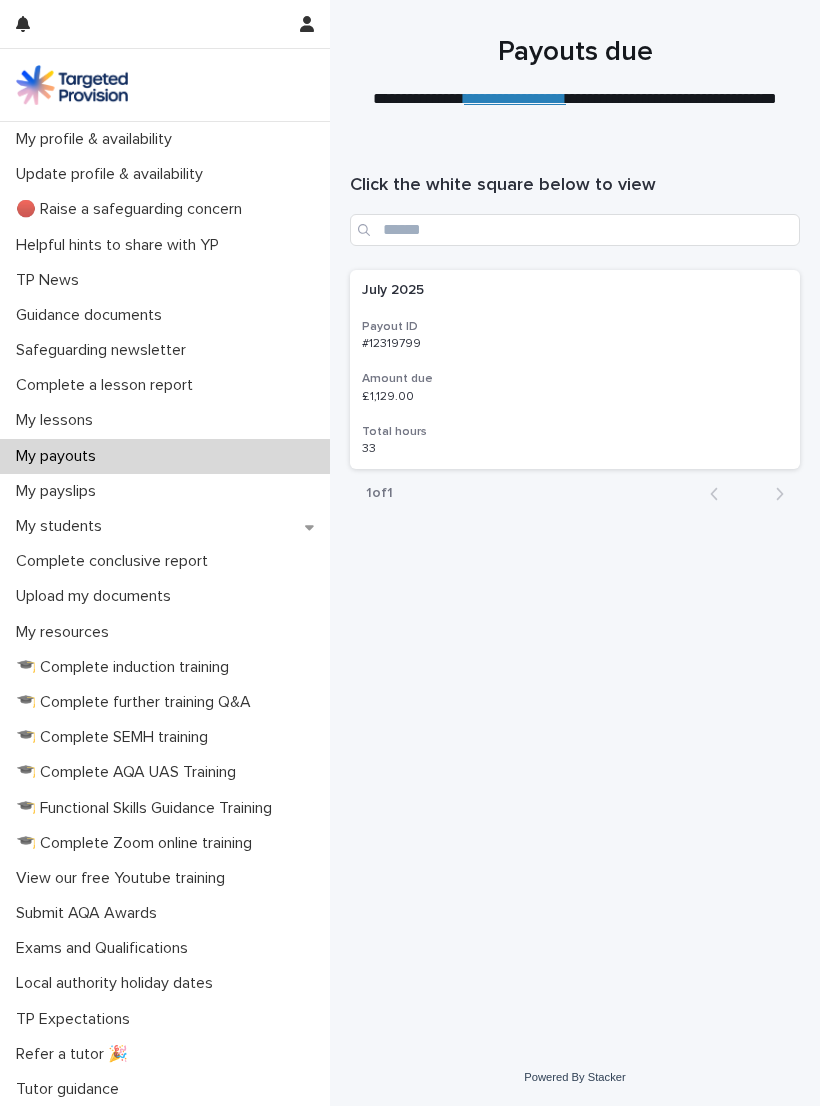 click on "£ 1,129.00" at bounding box center [575, 395] 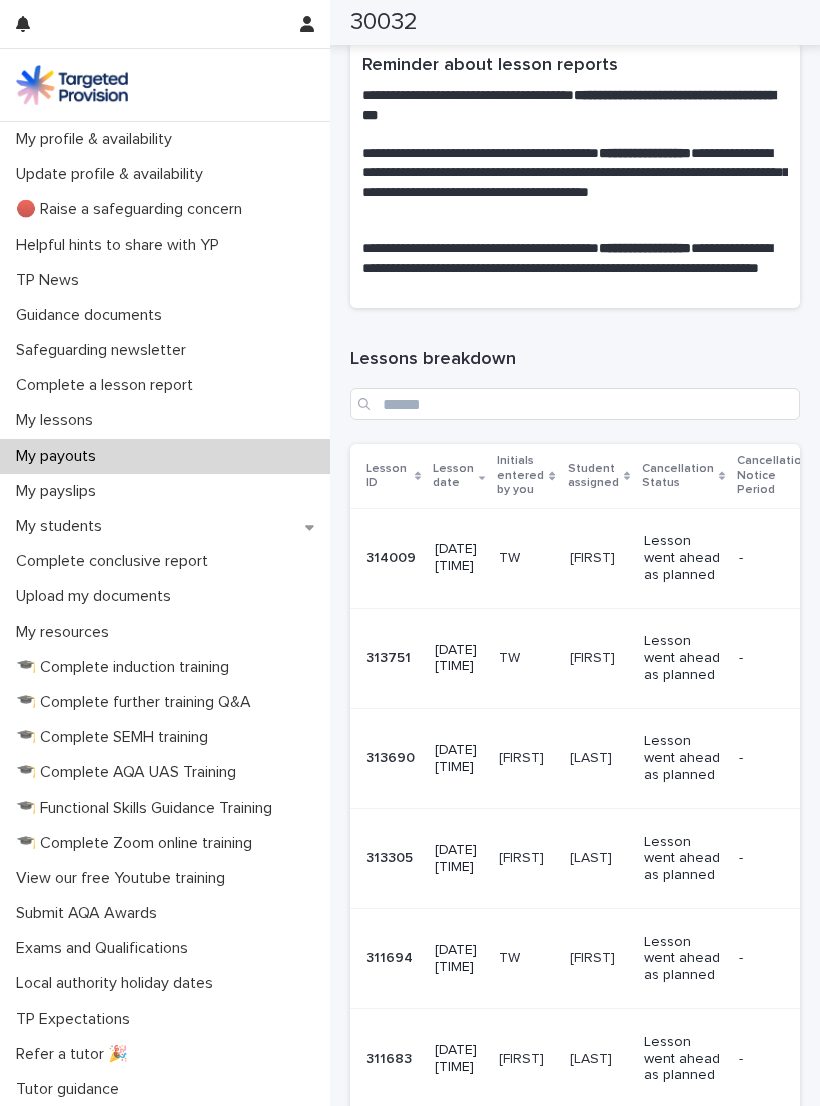 scroll, scrollTop: 939, scrollLeft: 0, axis: vertical 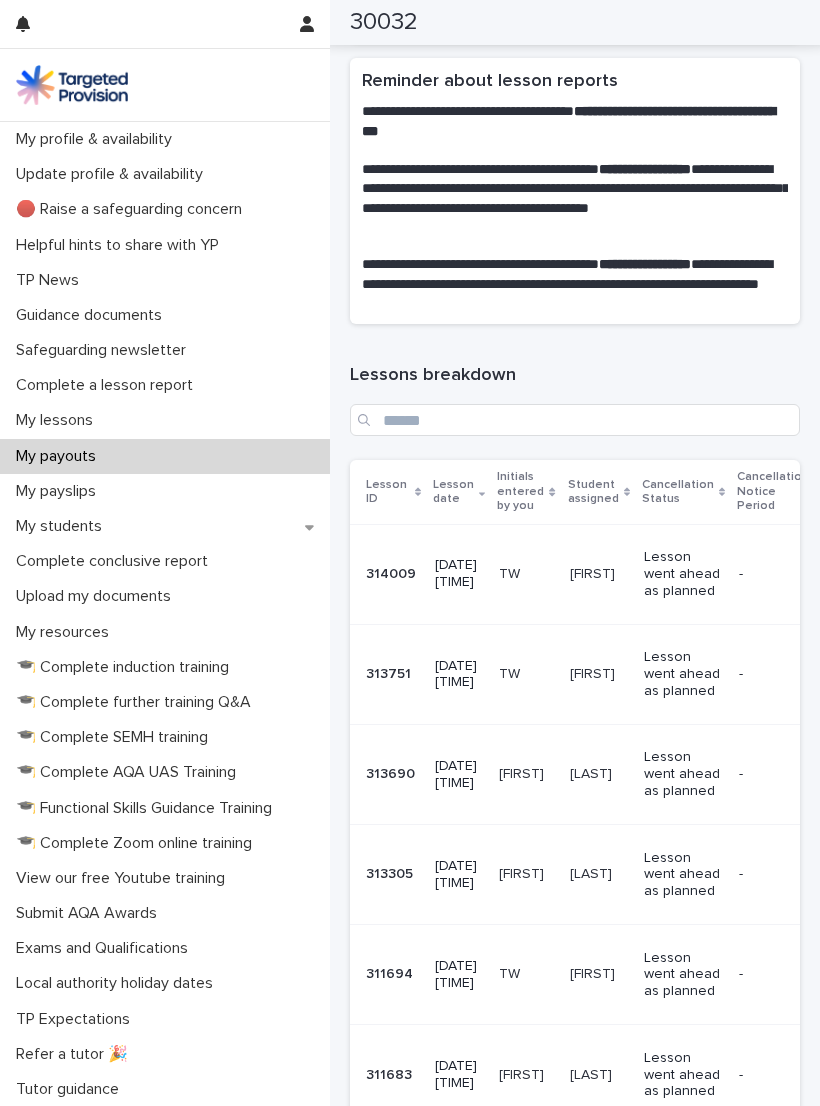 click on "My students" at bounding box center [63, 526] 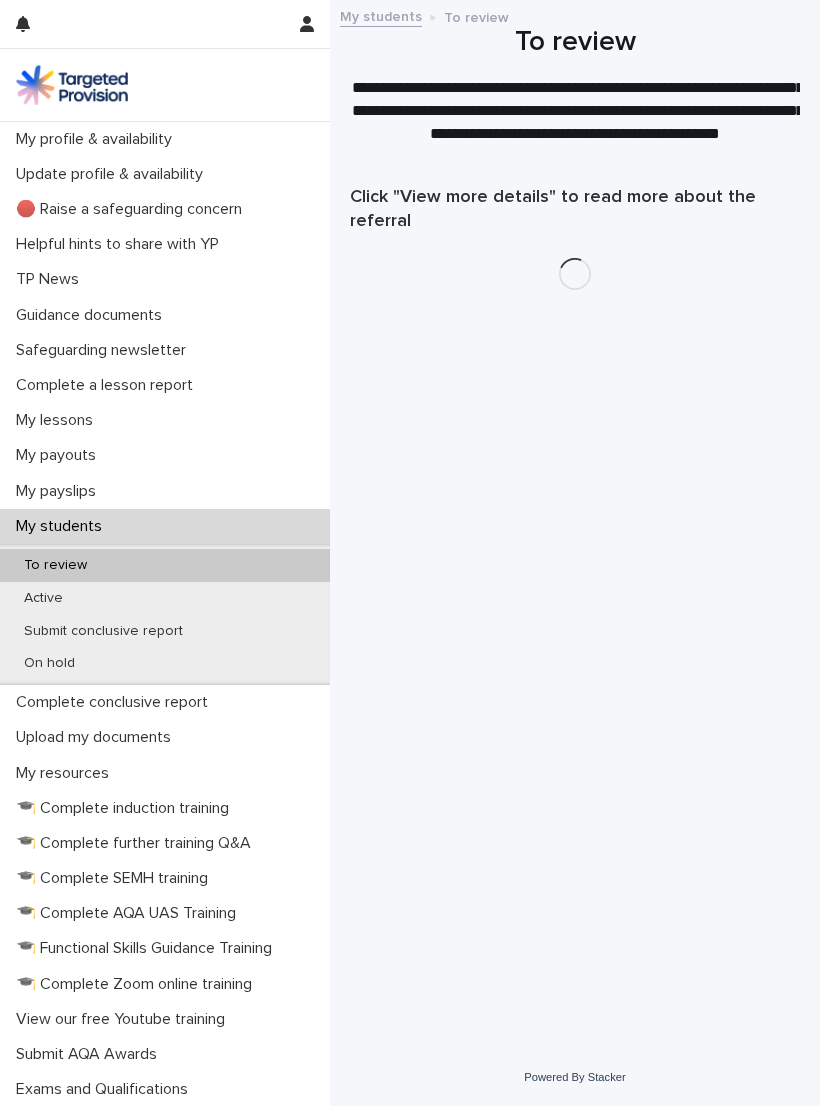 scroll, scrollTop: 0, scrollLeft: 0, axis: both 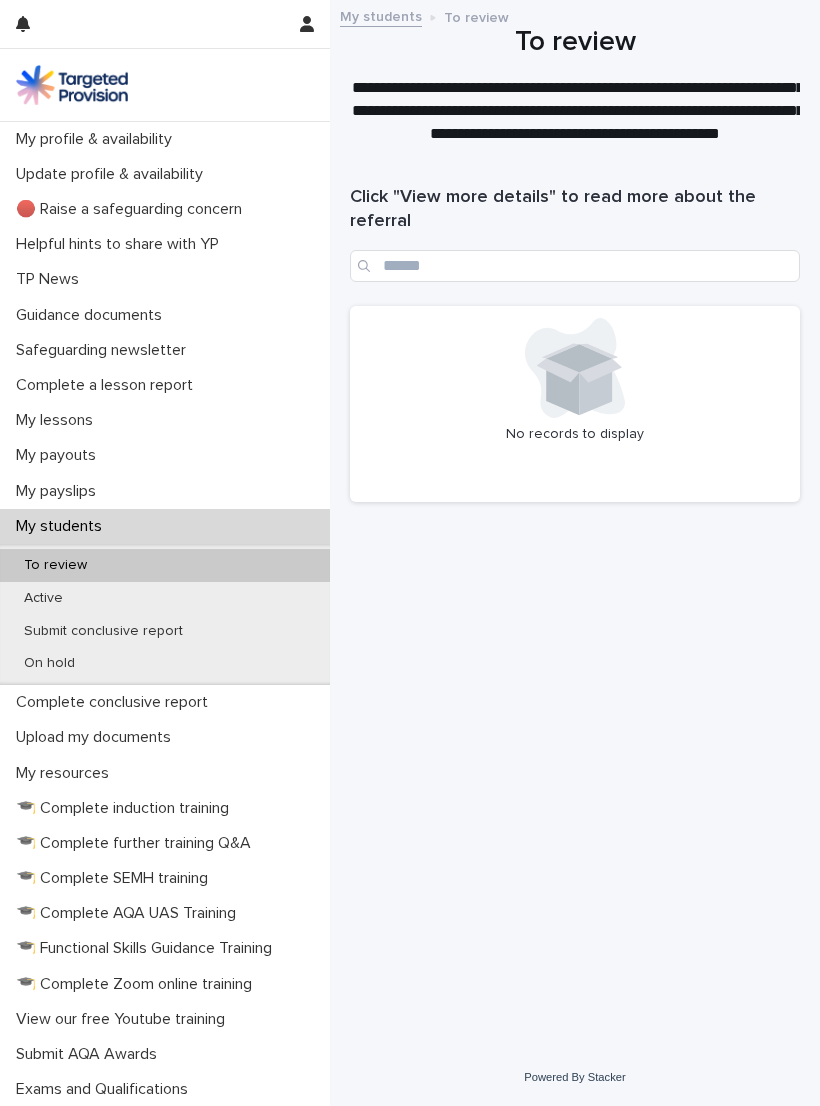 click on "Active" at bounding box center (165, 598) 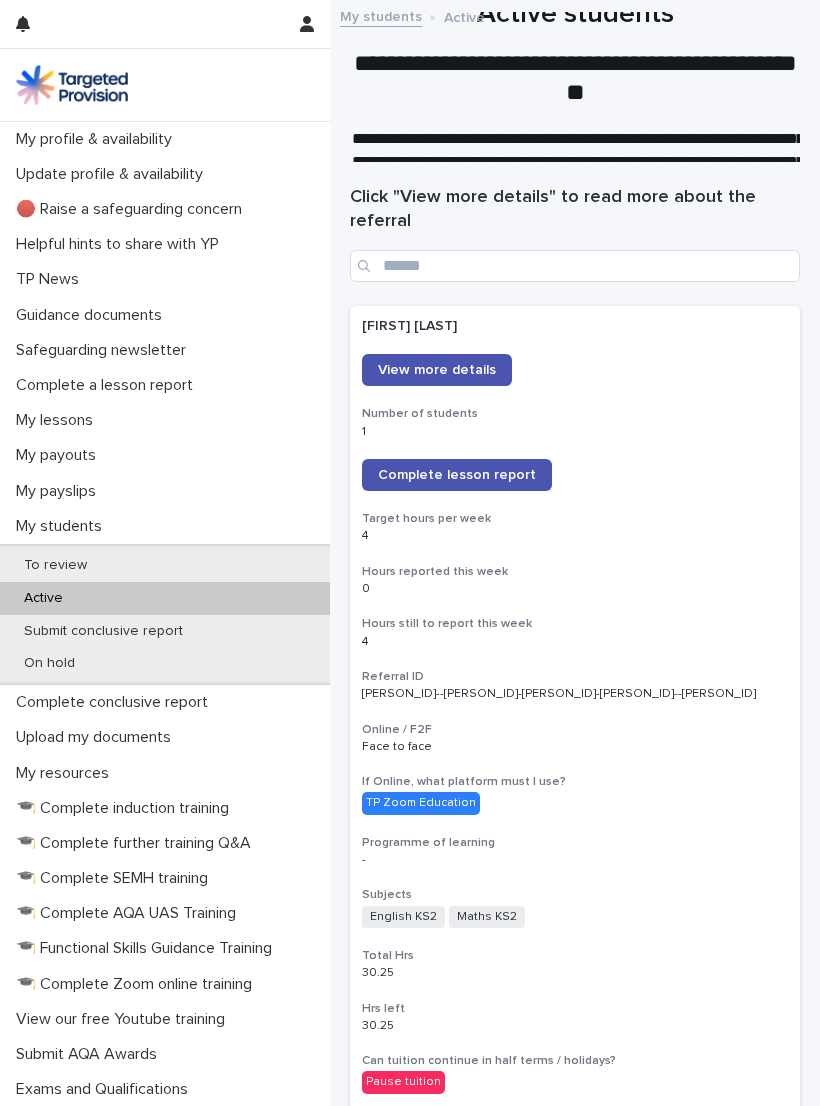 scroll, scrollTop: 0, scrollLeft: 0, axis: both 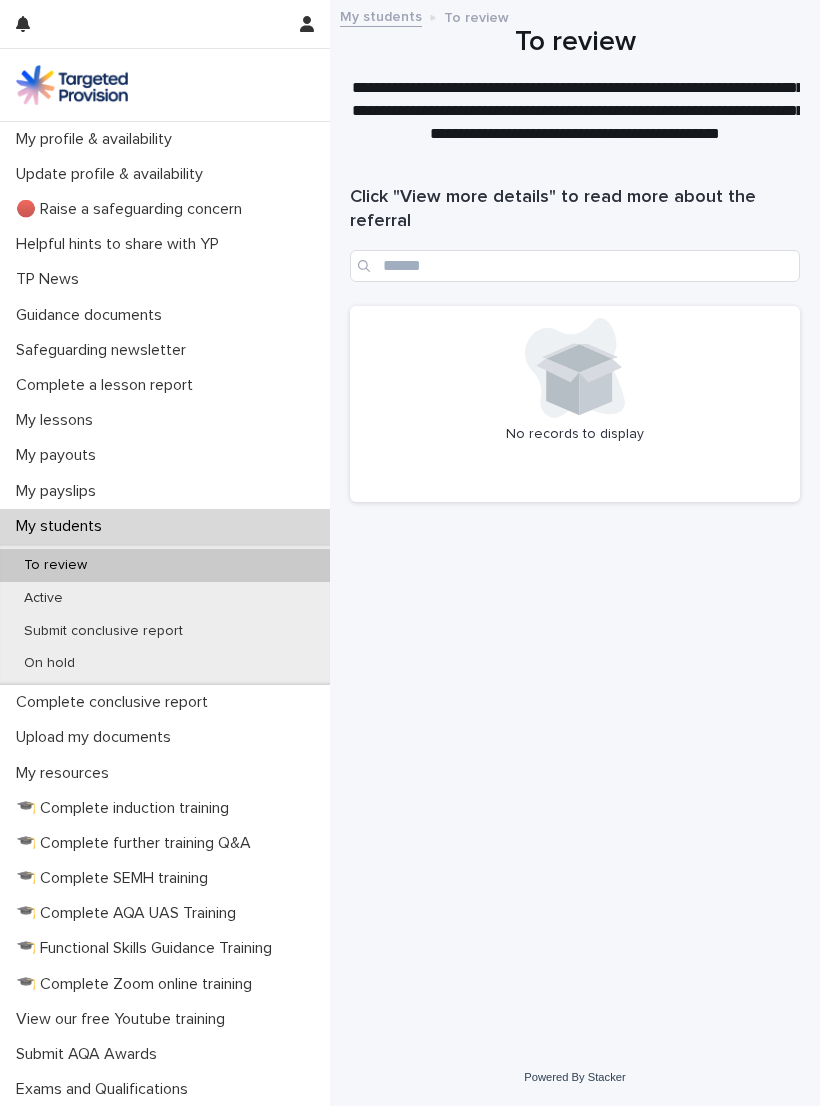 click on "My payouts" at bounding box center [60, 455] 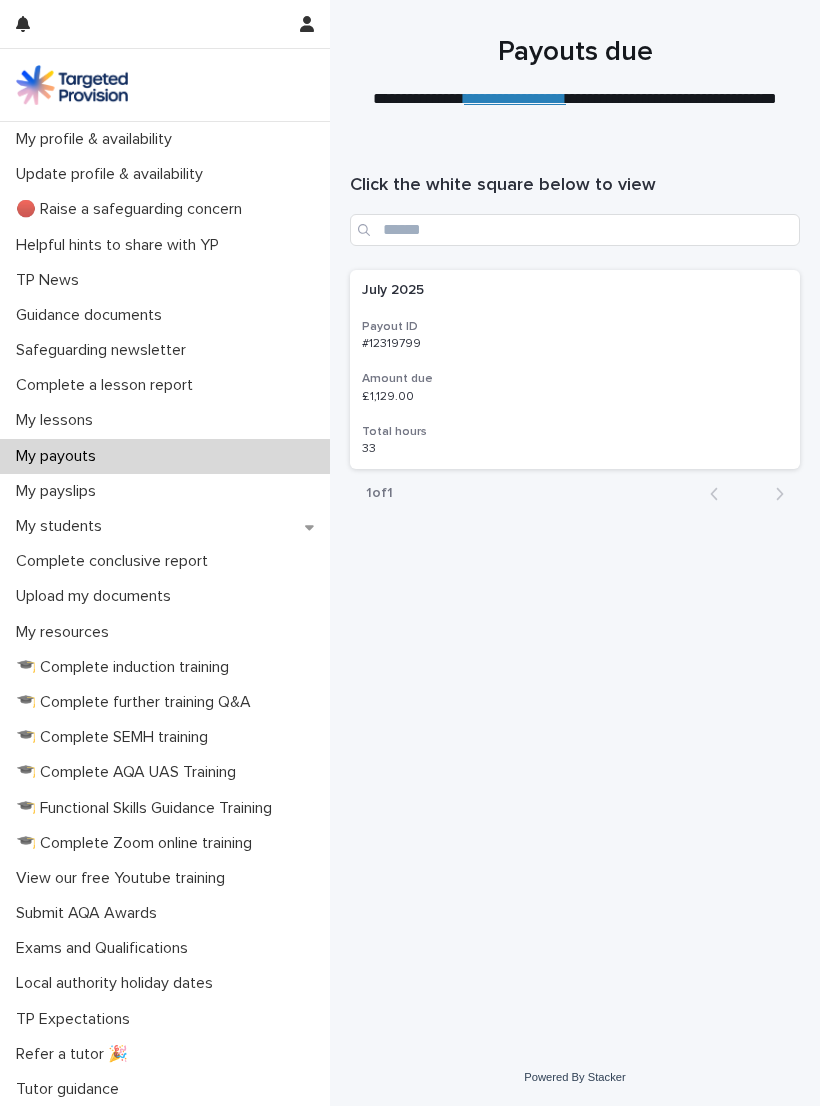 click on "Amount due" at bounding box center (575, 379) 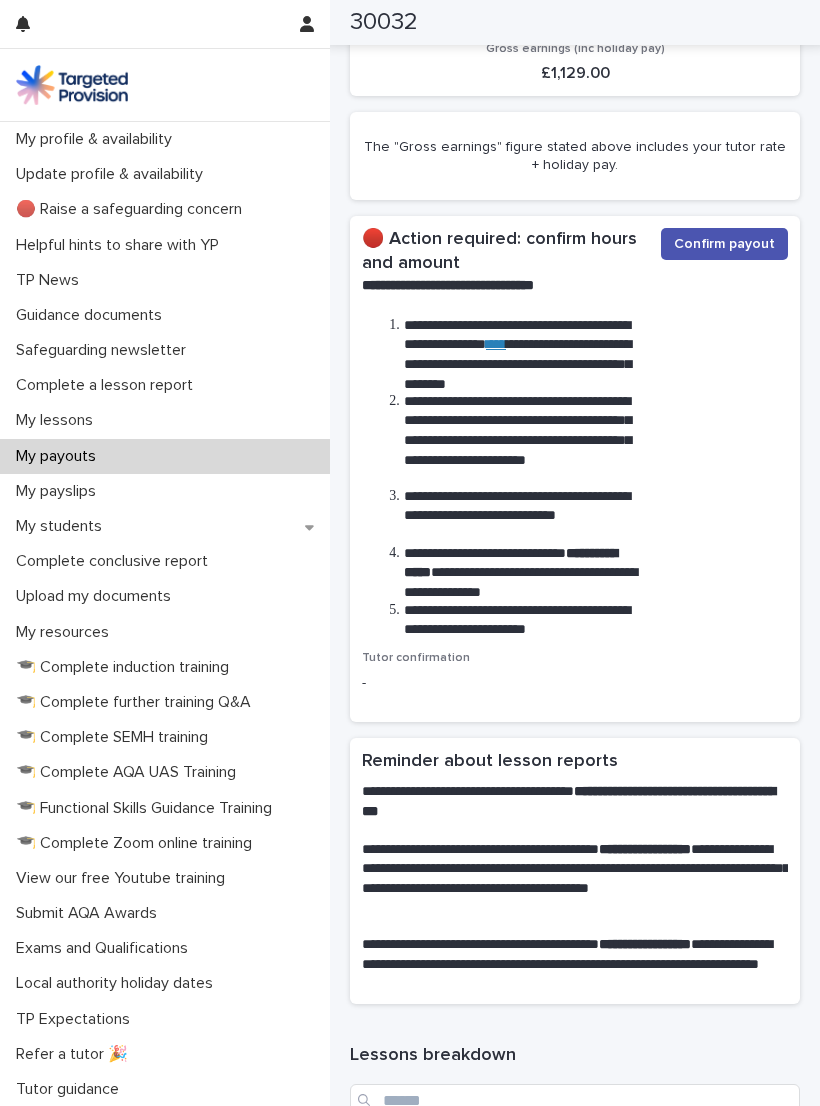 scroll, scrollTop: 252, scrollLeft: 0, axis: vertical 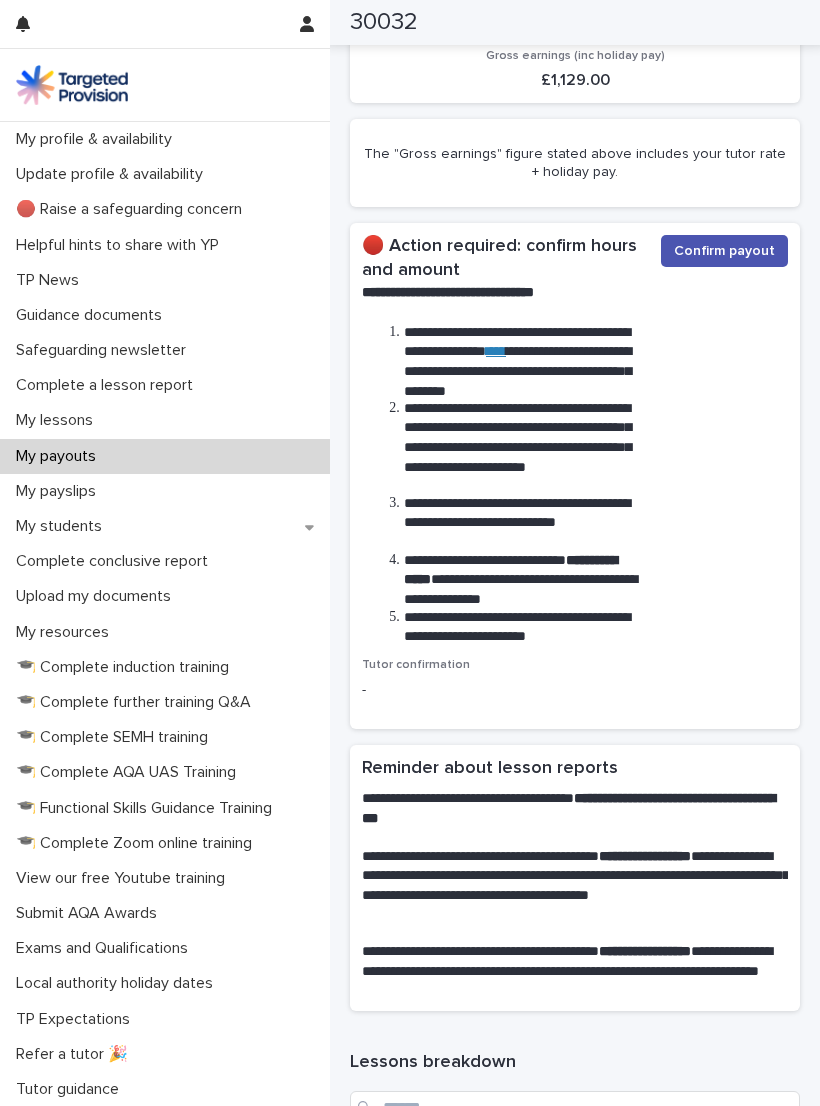 click on "Confirm payout" at bounding box center [724, 251] 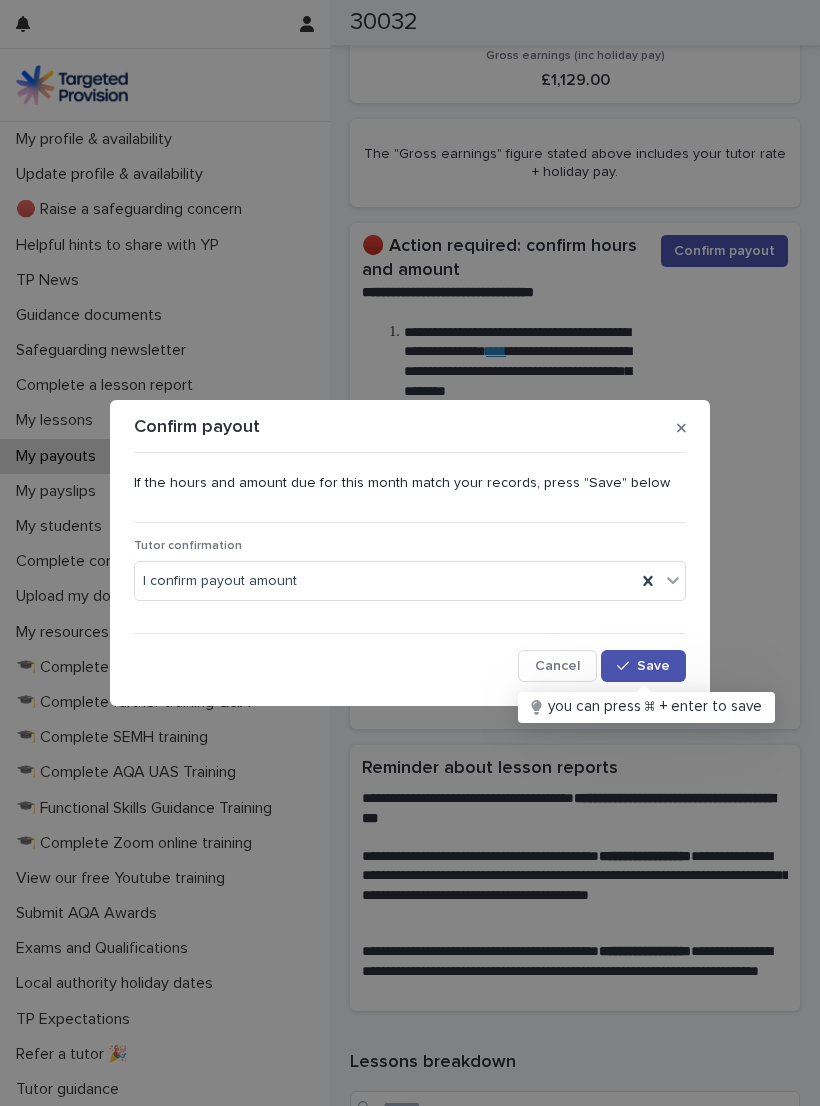 click on "Save" at bounding box center [653, 666] 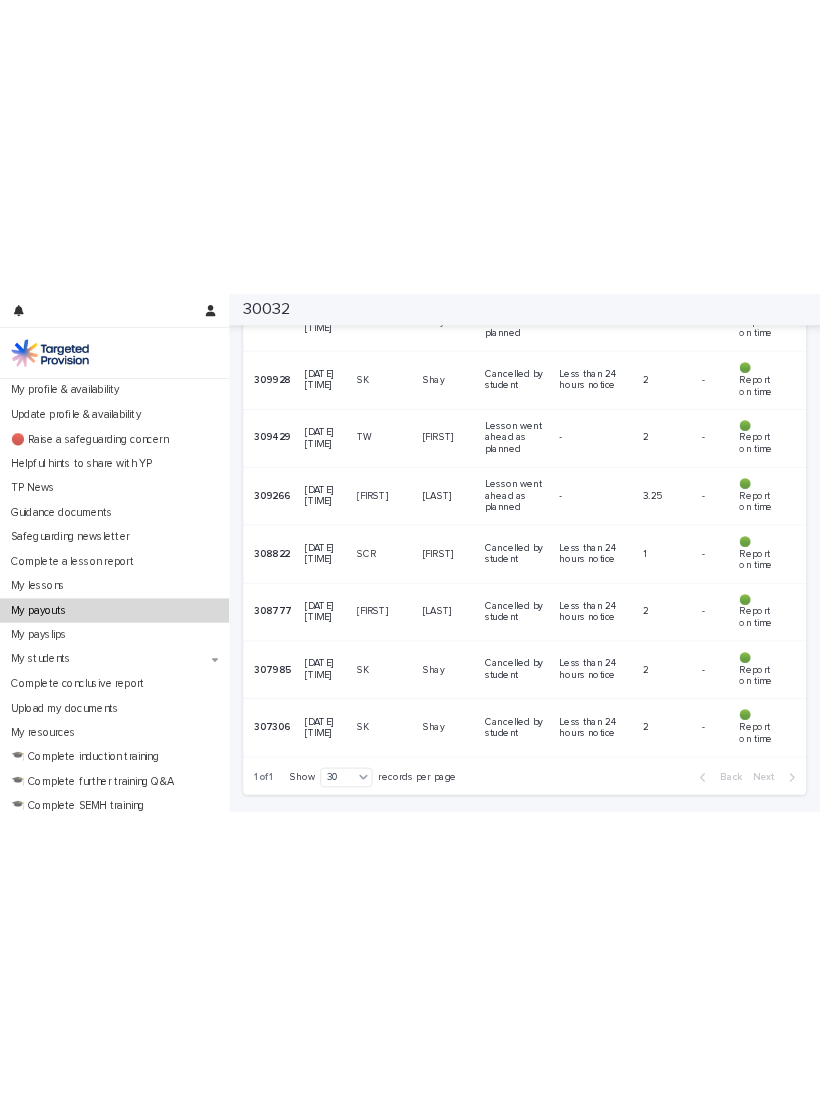 scroll, scrollTop: 1595, scrollLeft: 0, axis: vertical 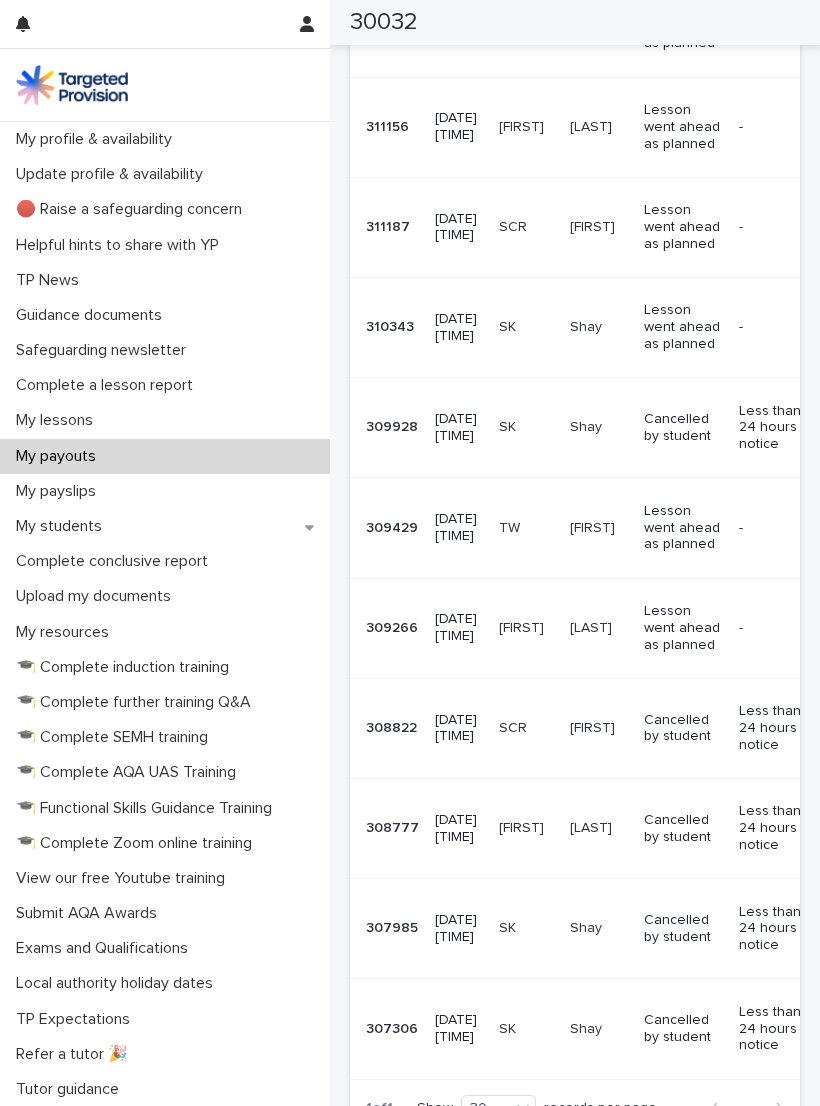click on "My payslips" at bounding box center [60, 491] 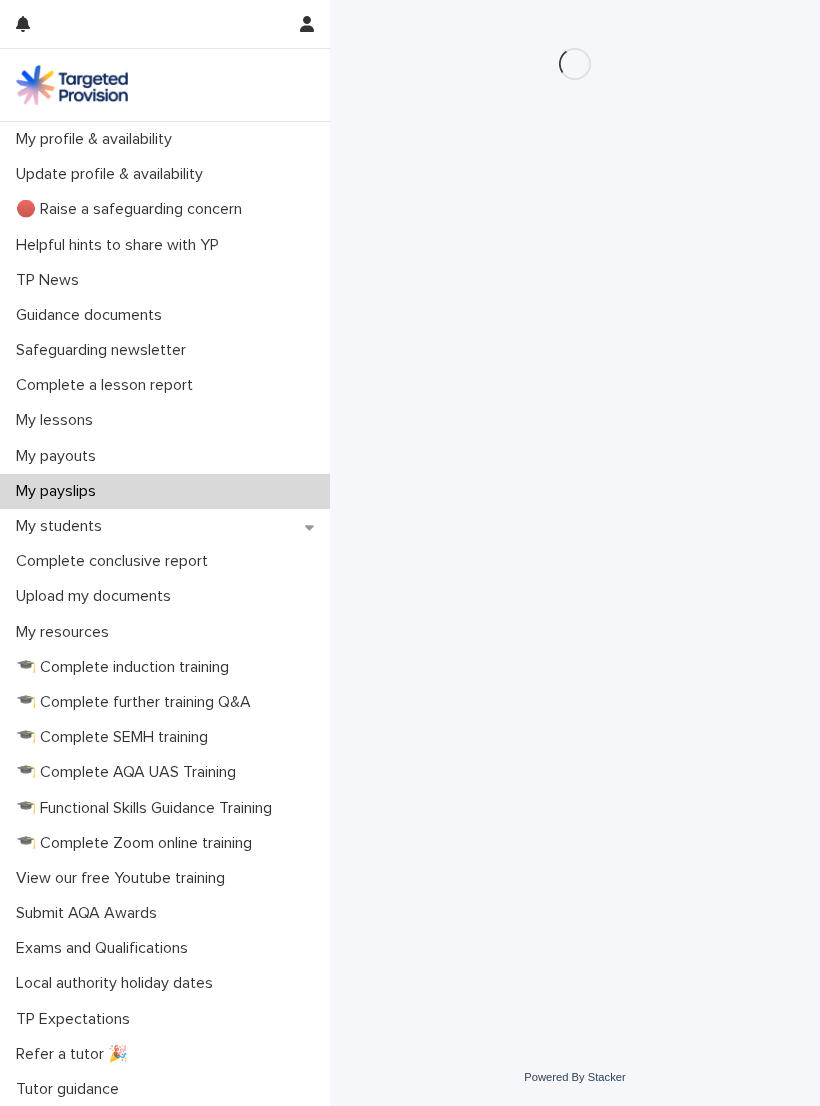 scroll, scrollTop: 0, scrollLeft: 0, axis: both 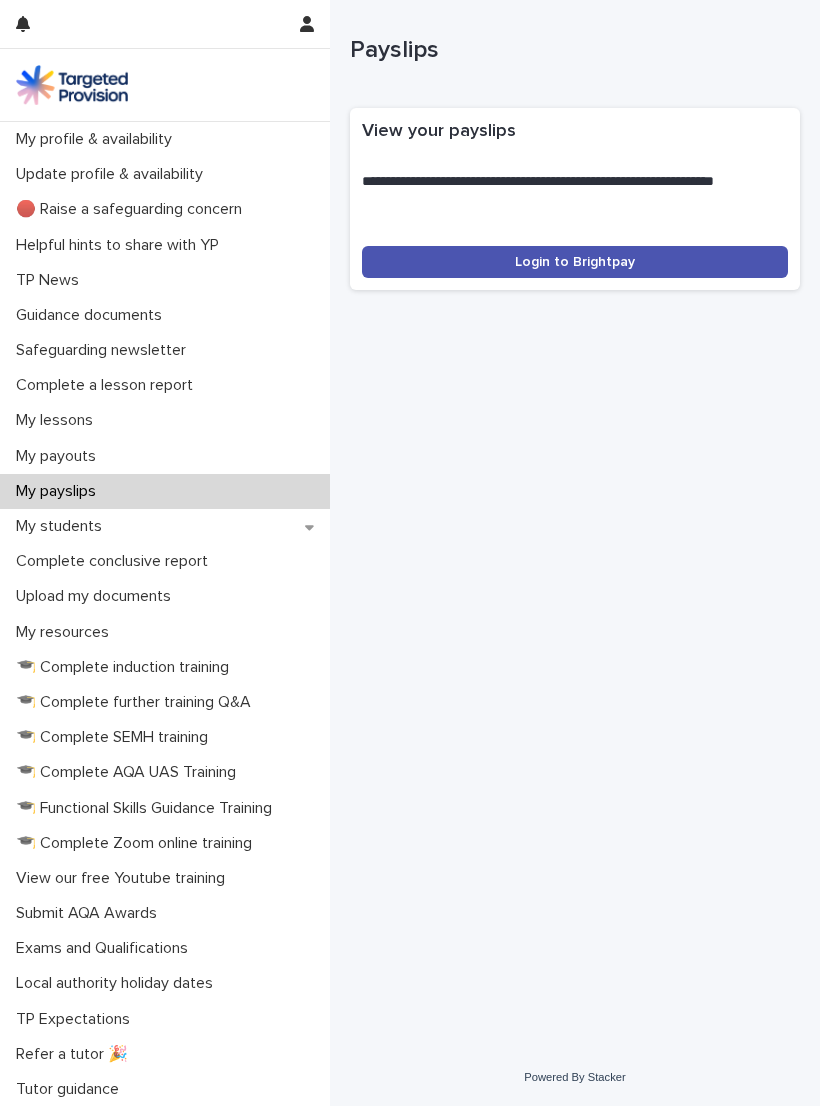 click on "My students" at bounding box center [63, 526] 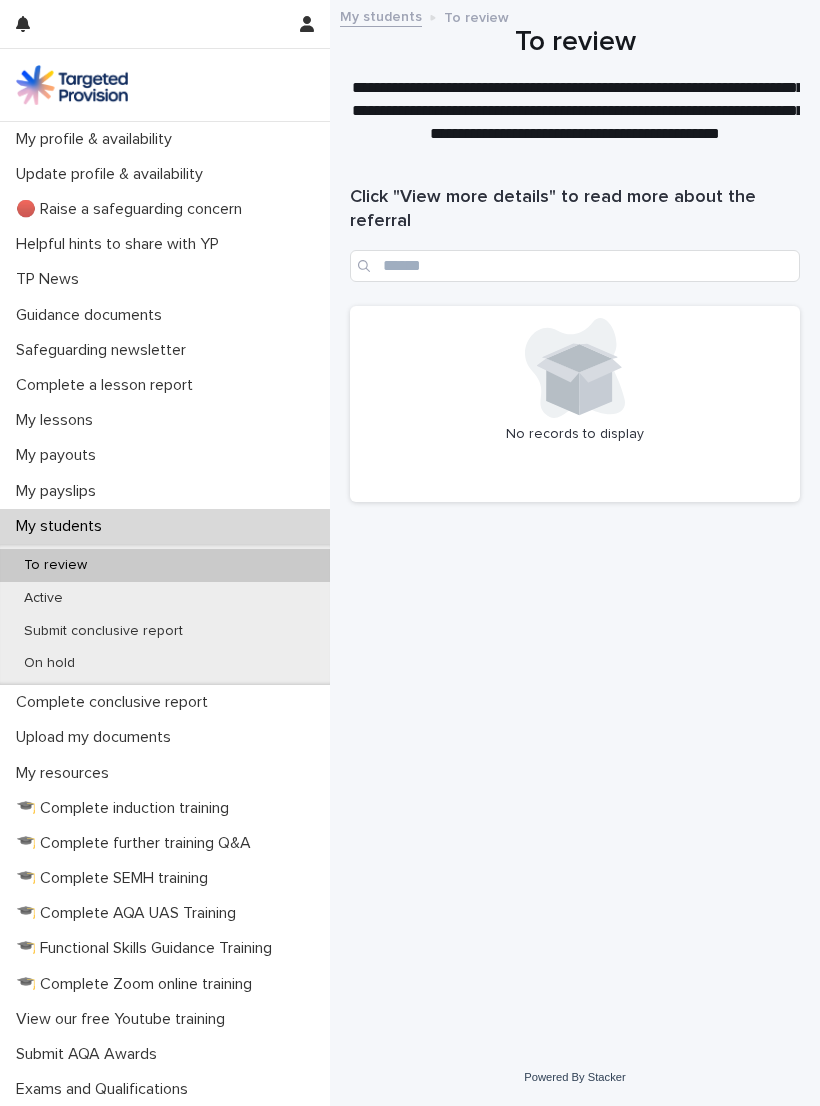 click on "Loading... Saving… Loading... Saving… Click "View more details" to read more about the referral No records to display" at bounding box center (575, 580) 